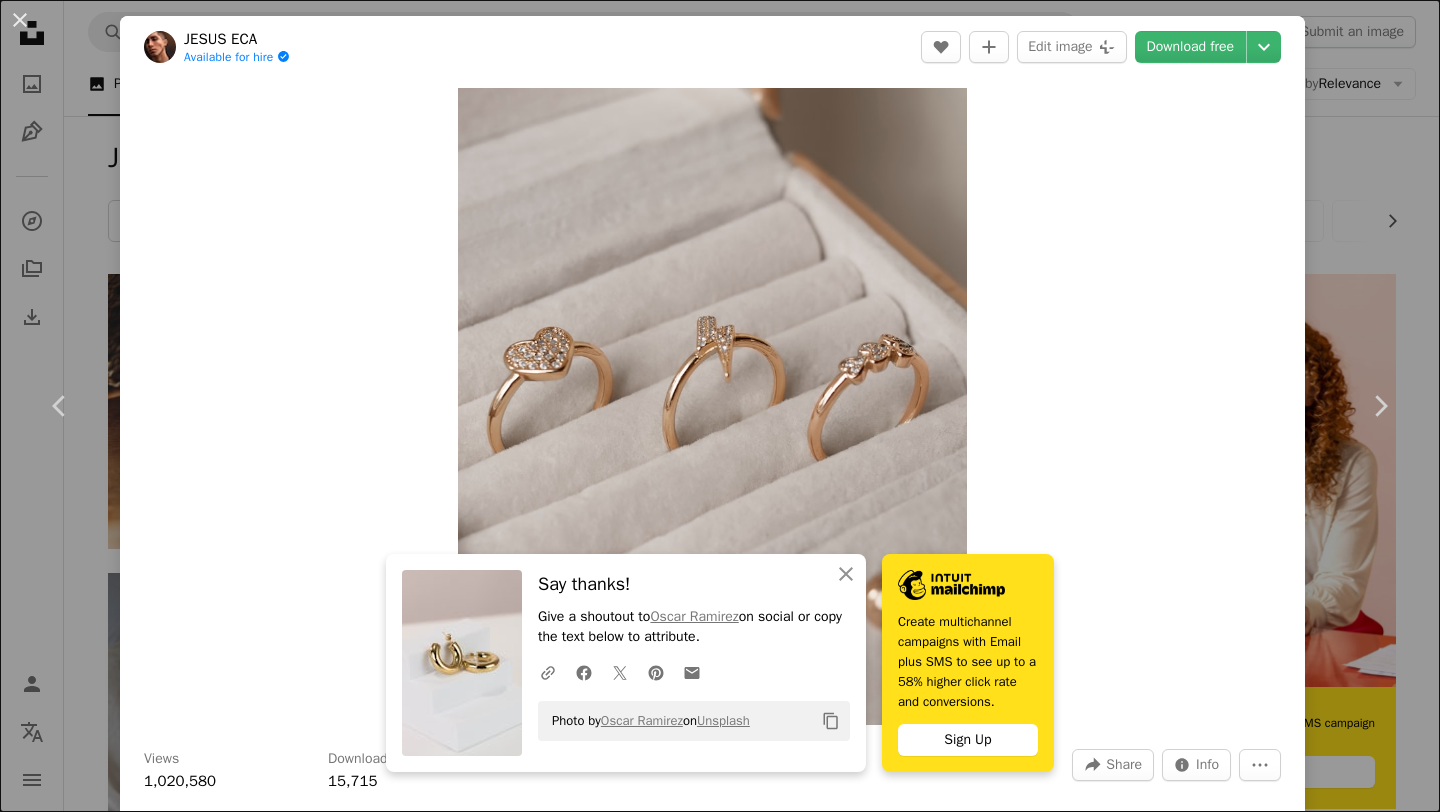 scroll, scrollTop: 5314, scrollLeft: 0, axis: vertical 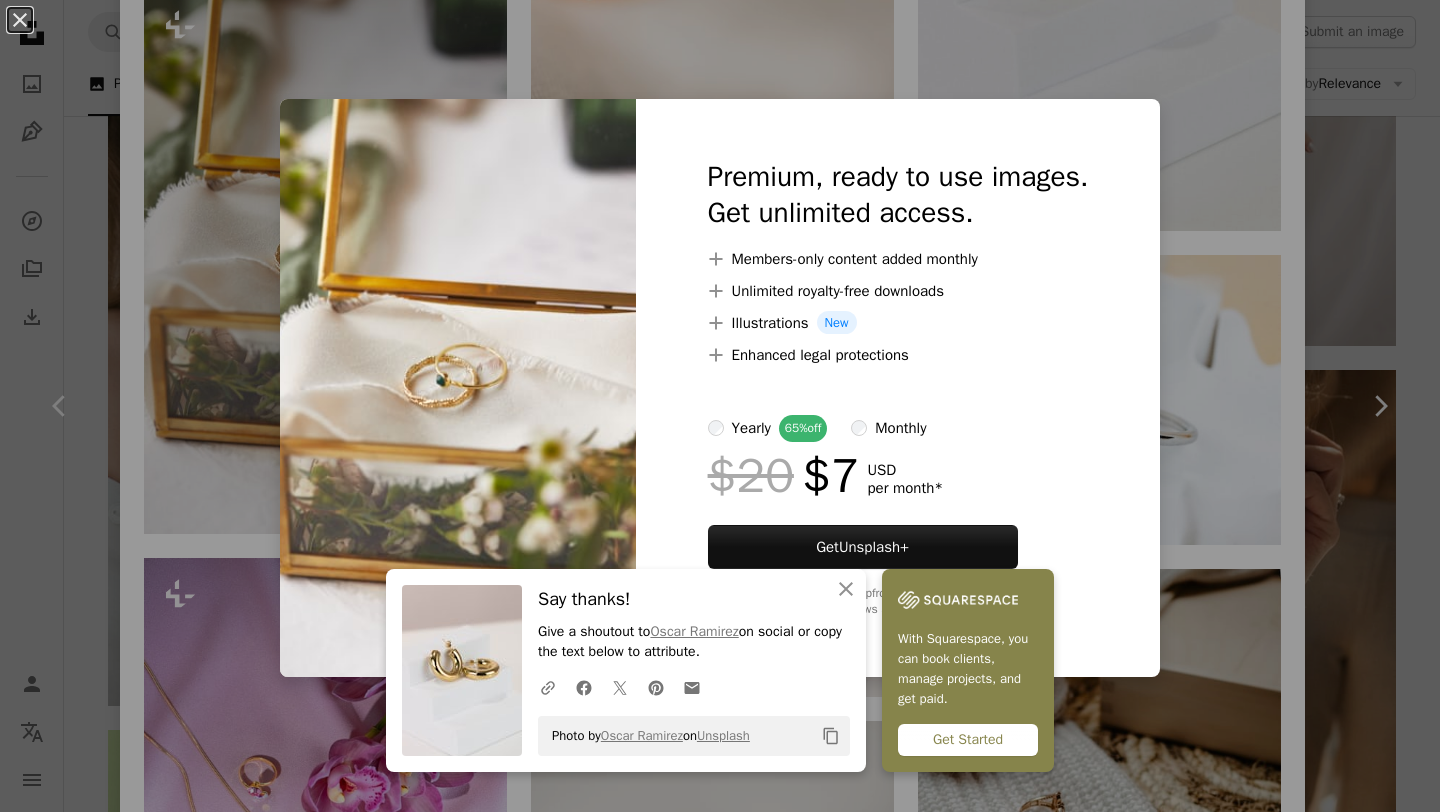 click on "Premium, ready to use images. Get unlimited access. A plus sign Members-only content added monthly A plus sign Unlimited royalty-free downloads A plus sign Illustrations  New A plus sign Enhanced legal protections yearly 65%  off monthly $20   $7 USD per month * Get  Unsplash+ * When paid annually, billed upfront  $84 Taxes where applicable. Renews automatically. Cancel anytime." at bounding box center [898, 388] 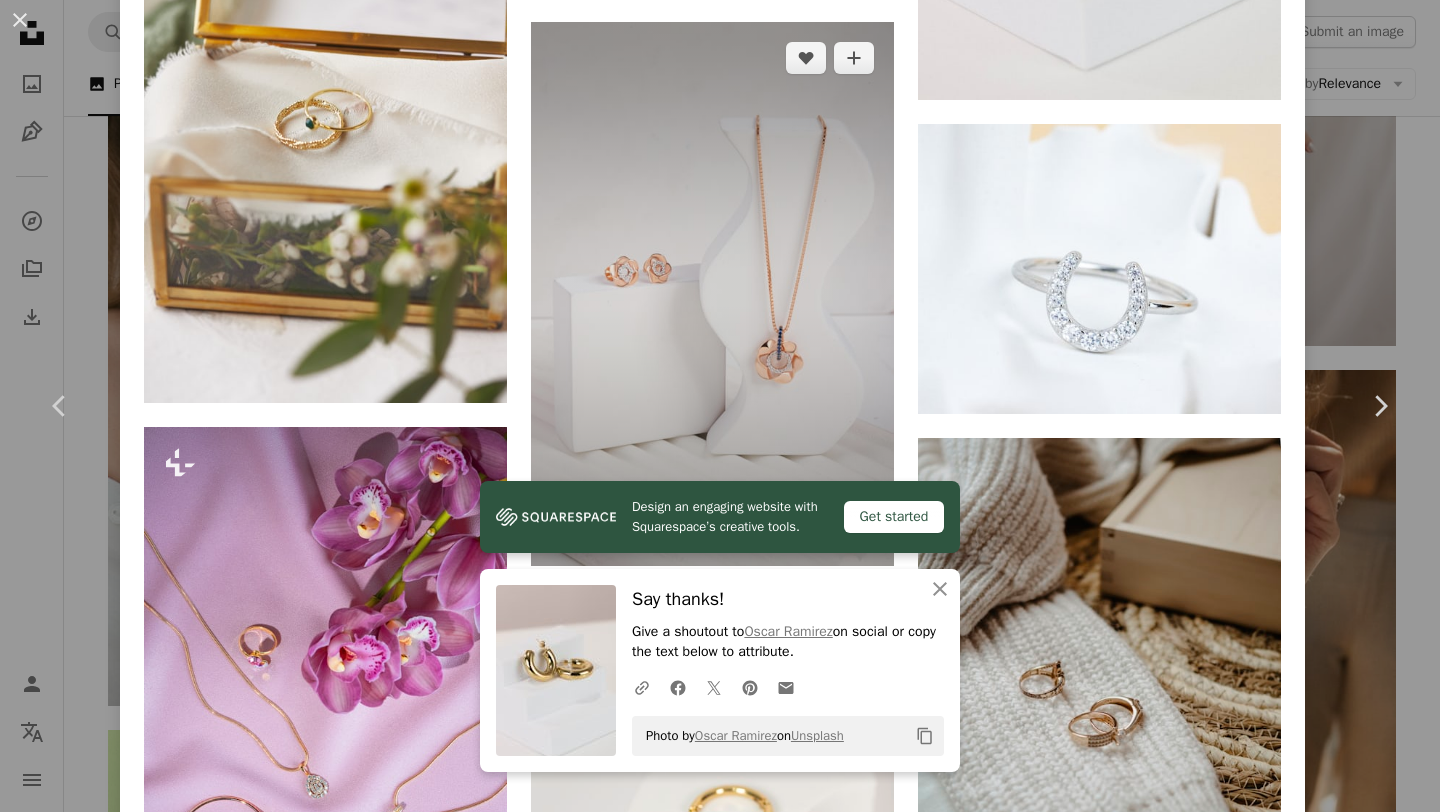 scroll, scrollTop: 2463, scrollLeft: 0, axis: vertical 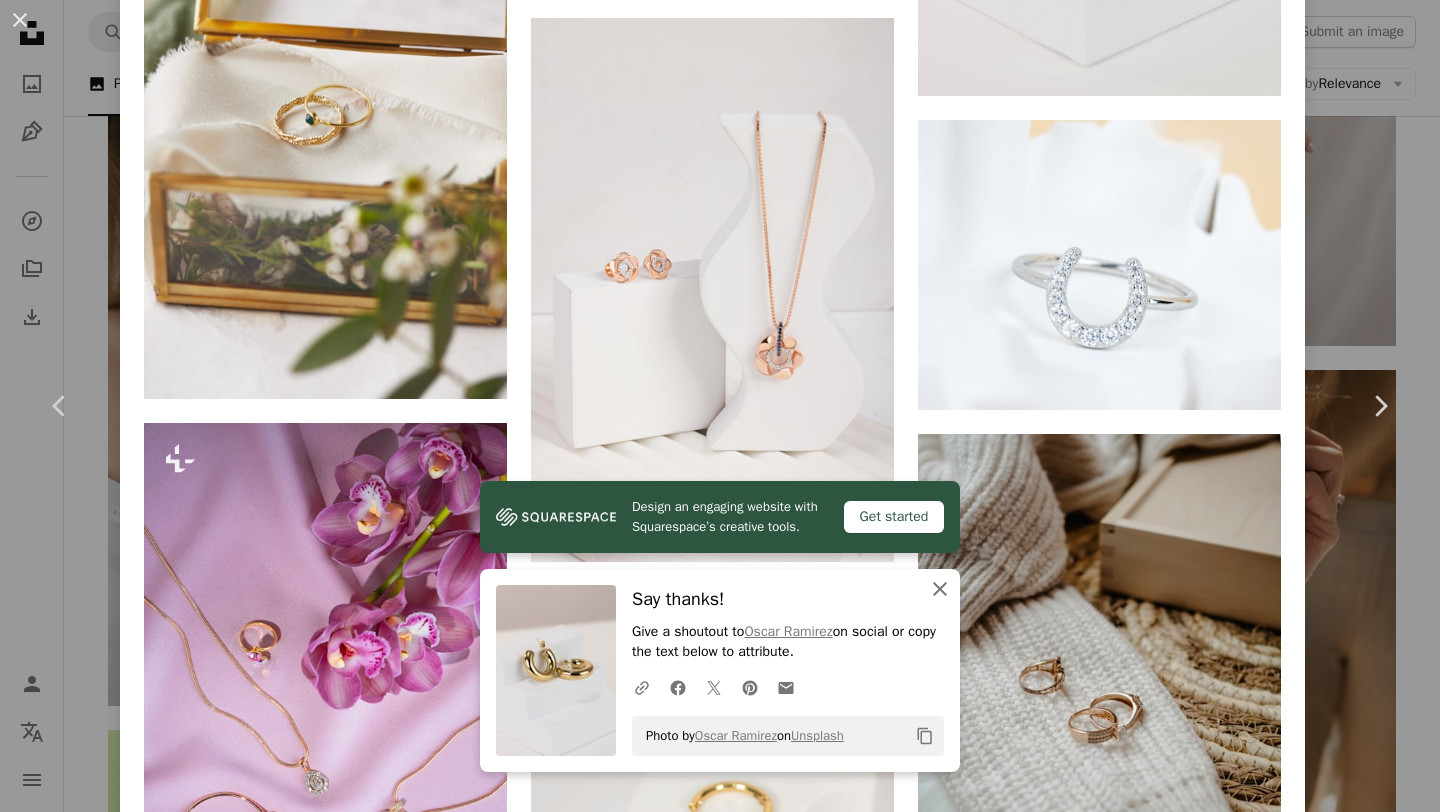 click on "An X shape" 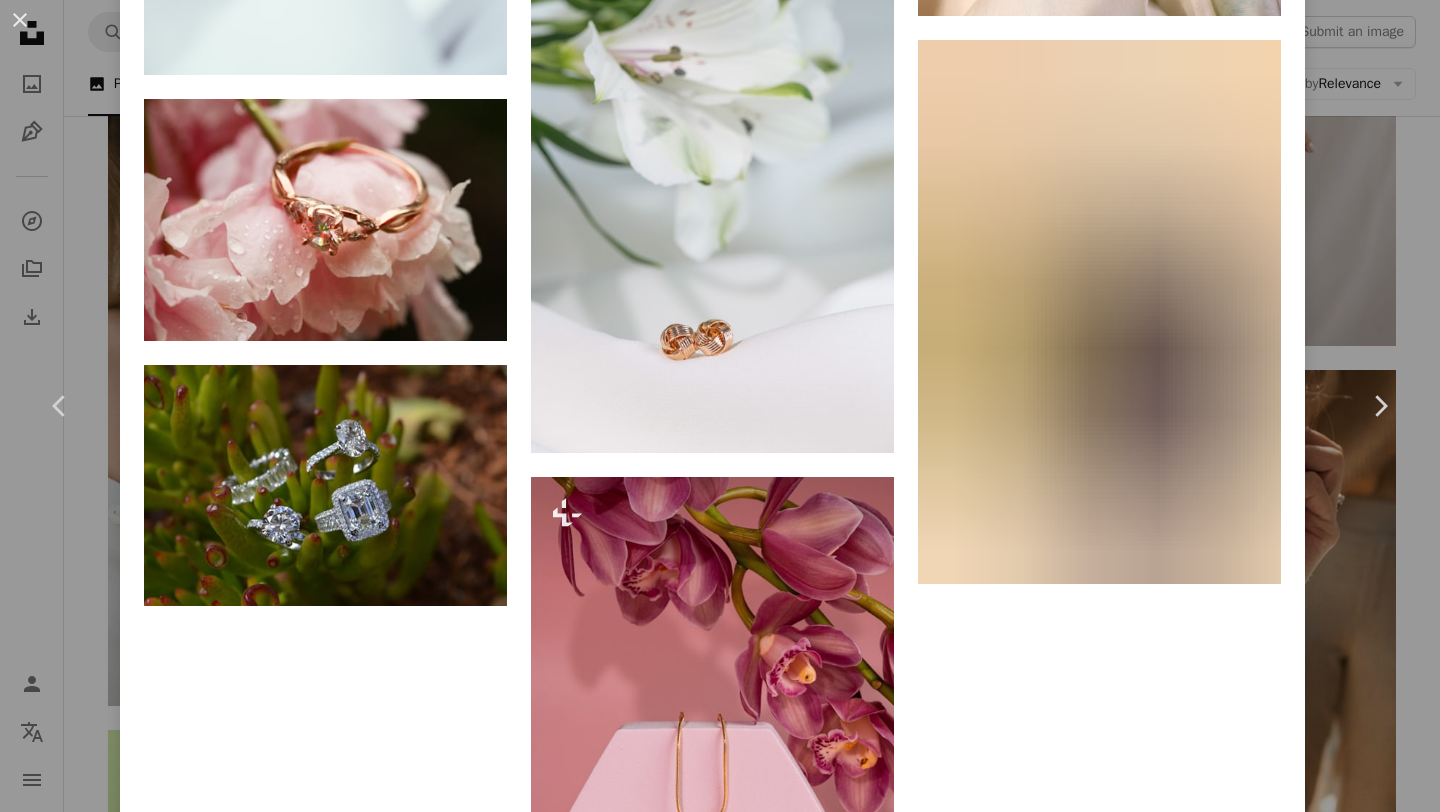 scroll, scrollTop: 9892, scrollLeft: 0, axis: vertical 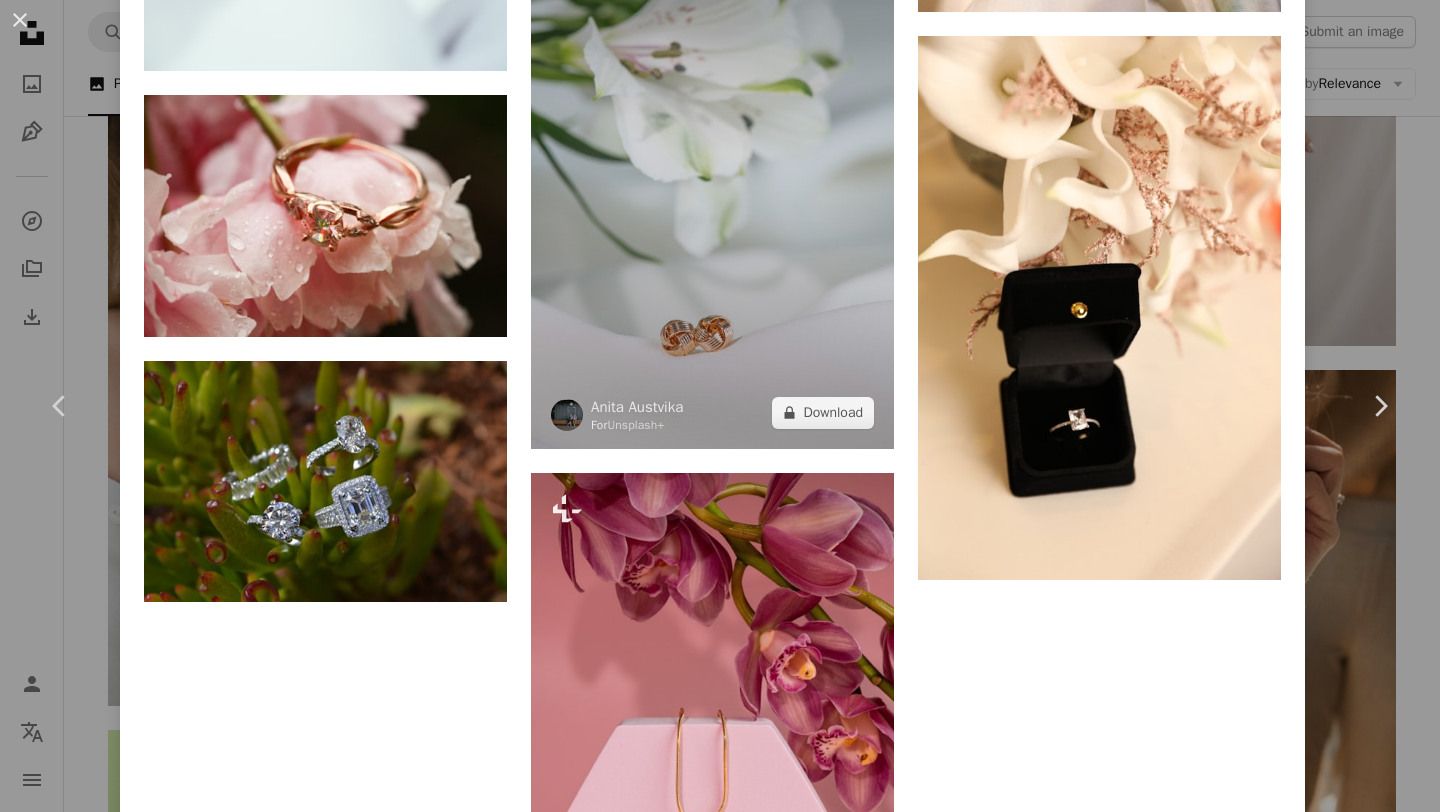 click at bounding box center (712, 176) 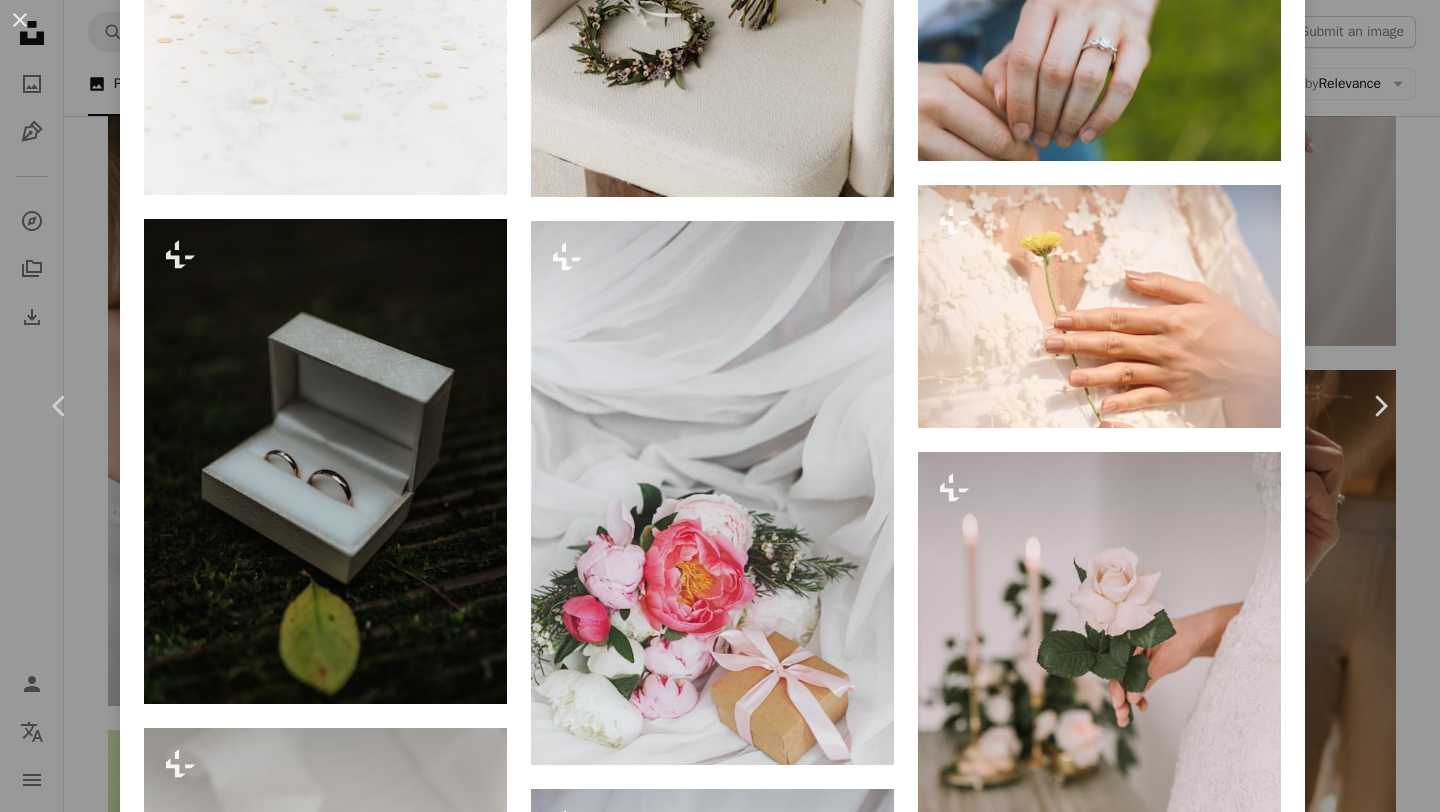 scroll, scrollTop: 10946, scrollLeft: 0, axis: vertical 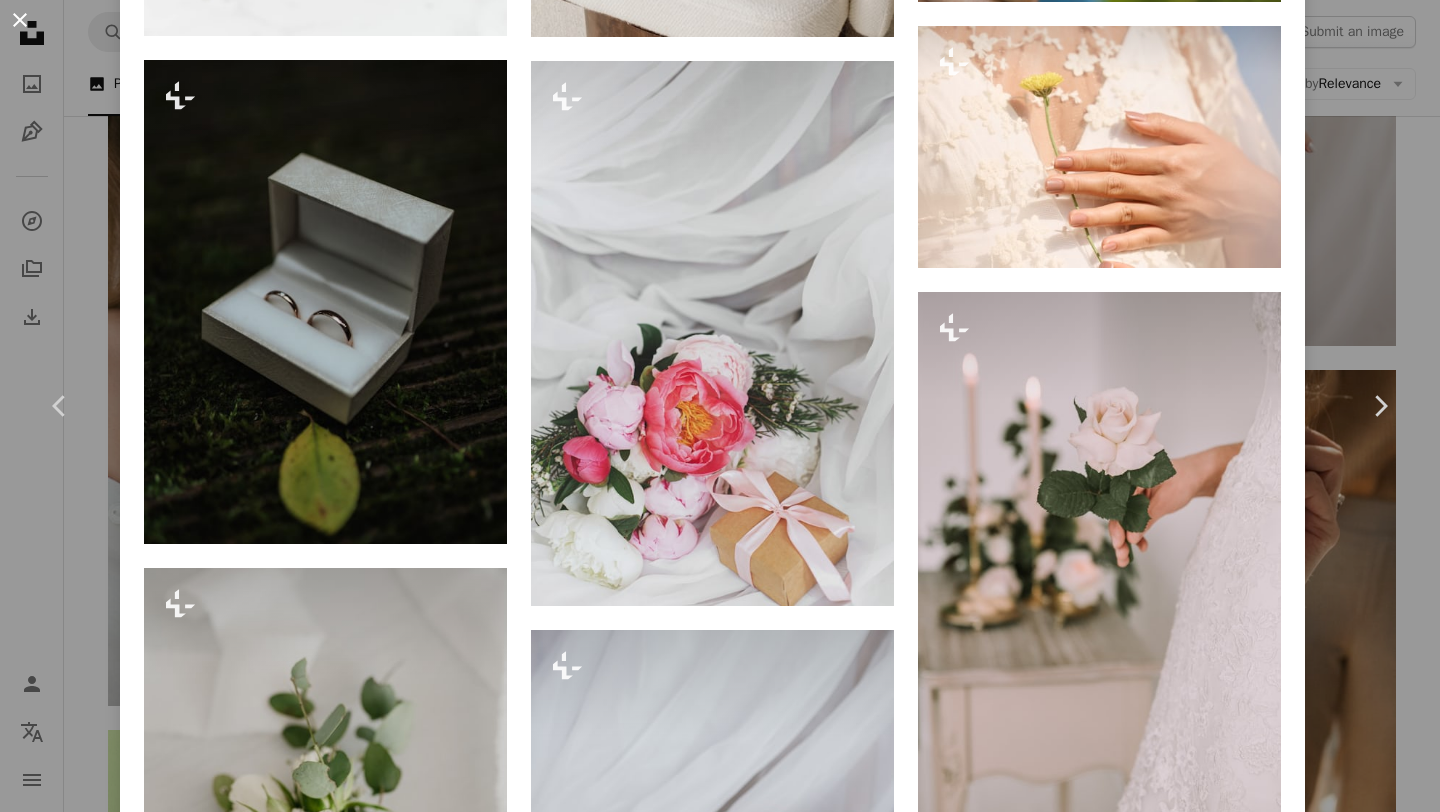 click on "An X shape" at bounding box center [20, 20] 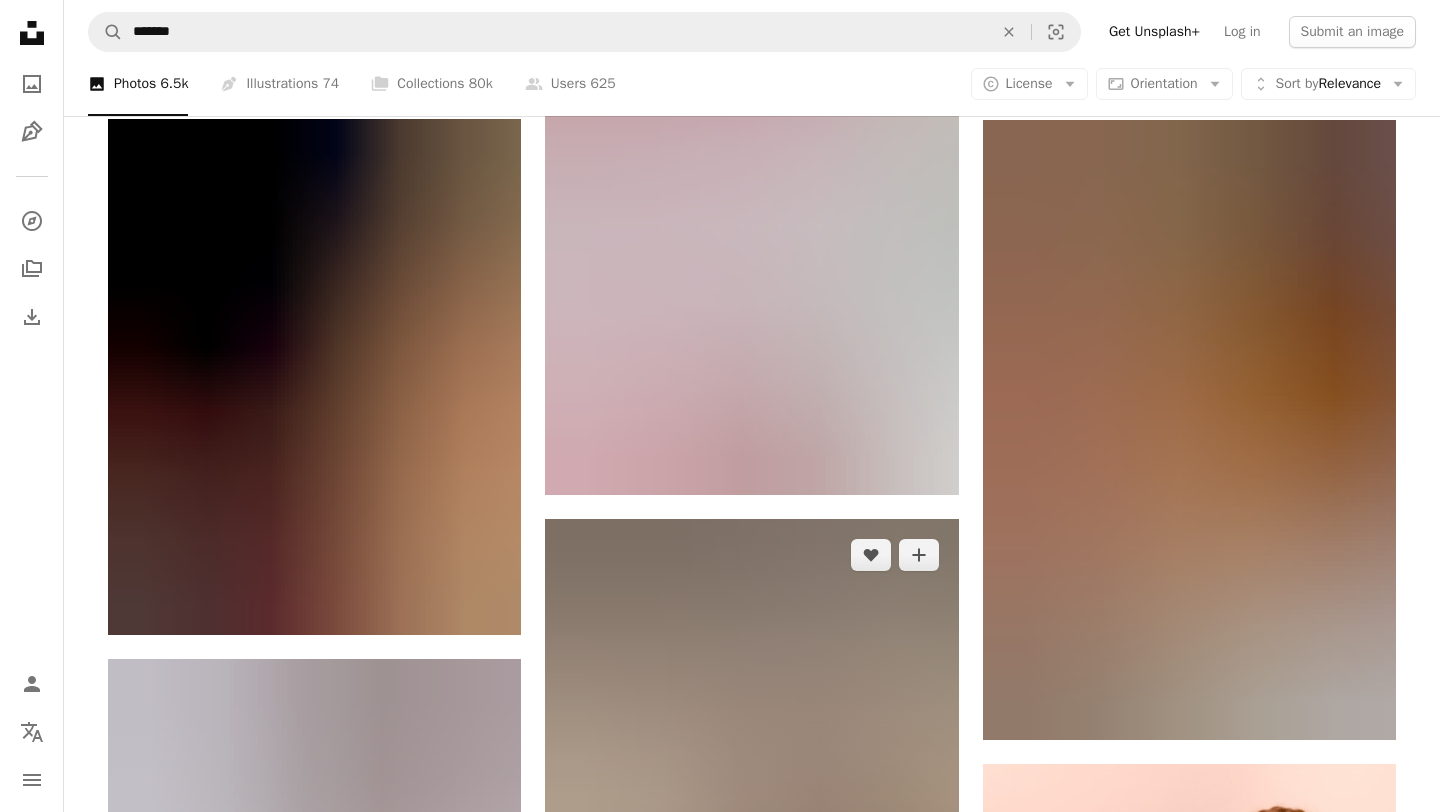 scroll, scrollTop: 9821, scrollLeft: 0, axis: vertical 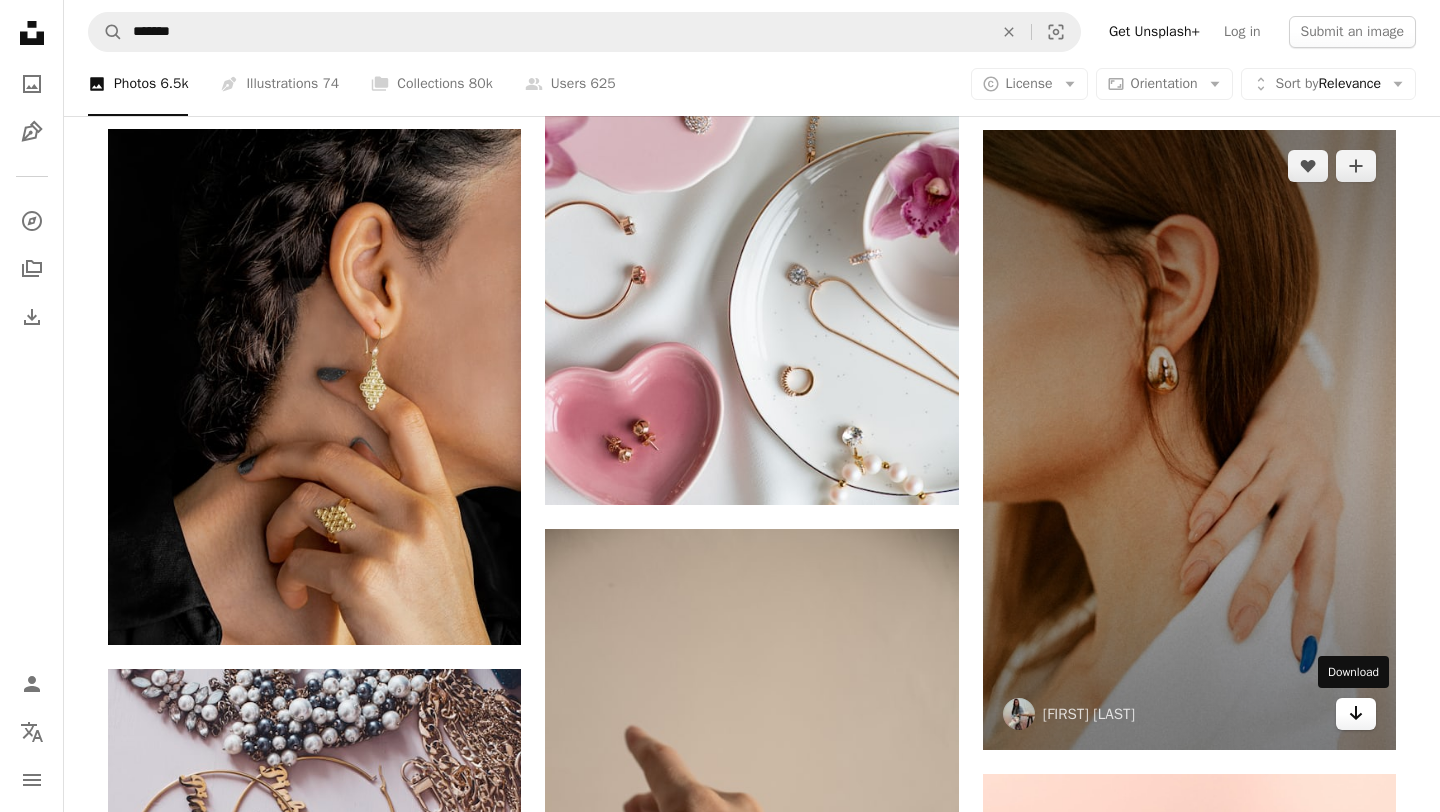 click on "Arrow pointing down" 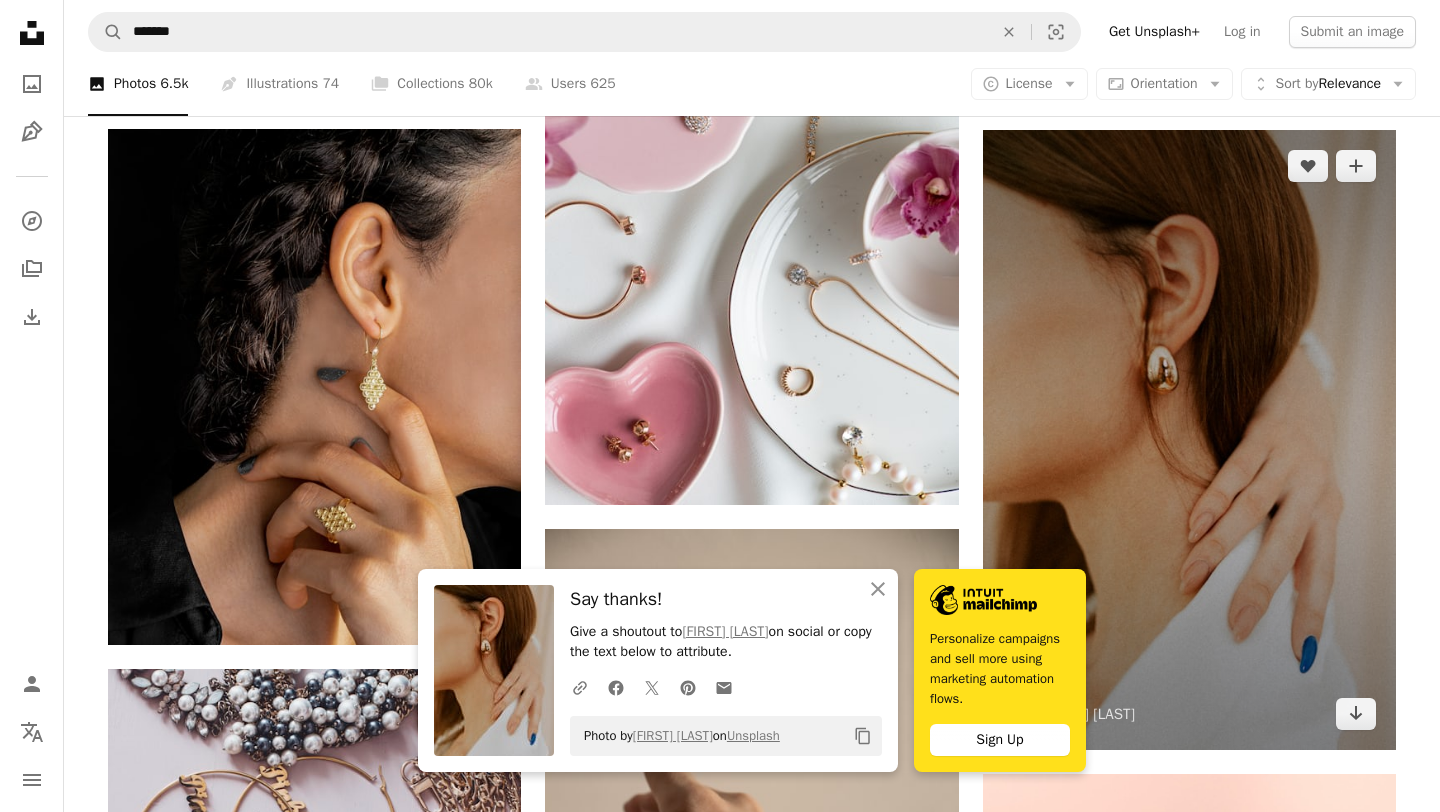 click at bounding box center (1189, 440) 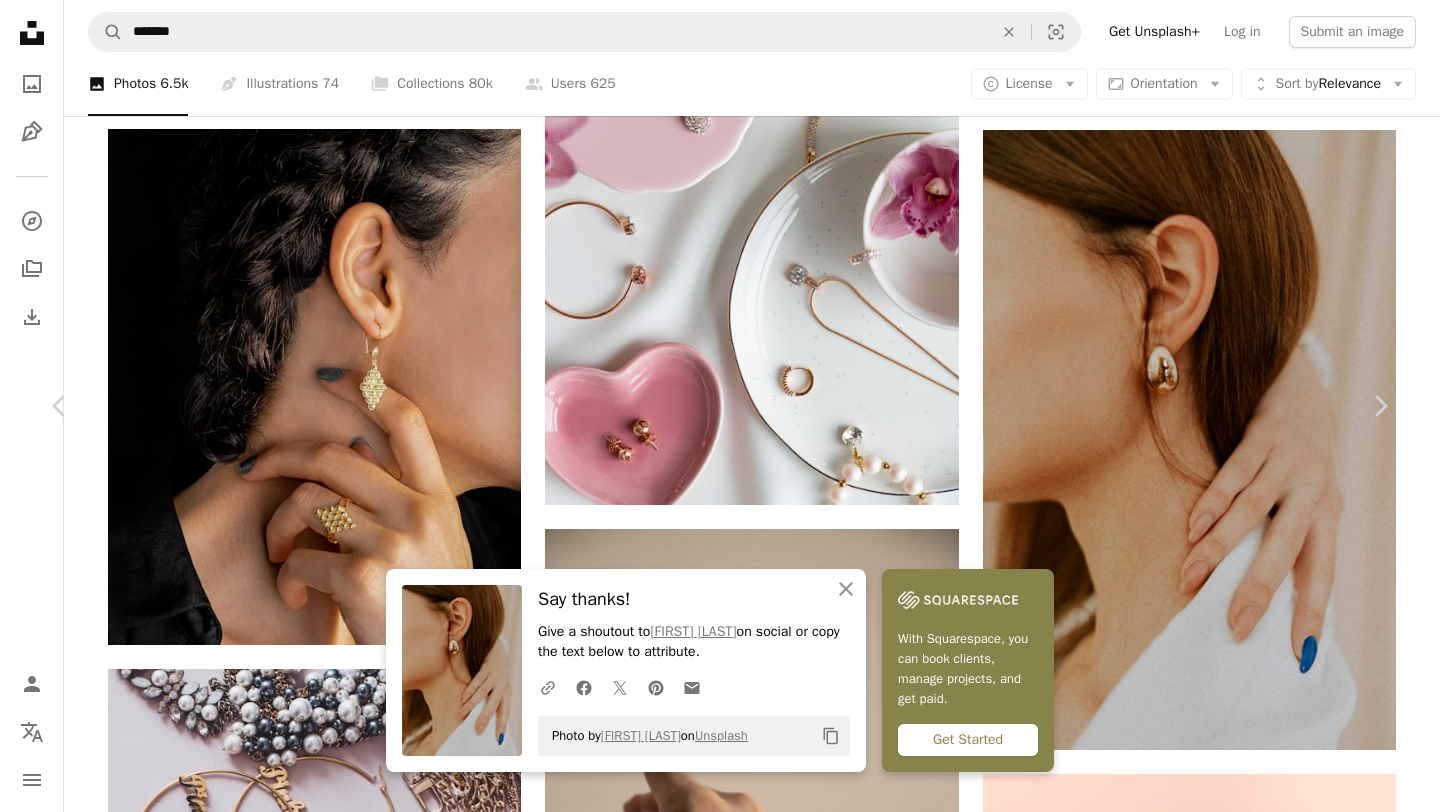 scroll, scrollTop: 1449, scrollLeft: 0, axis: vertical 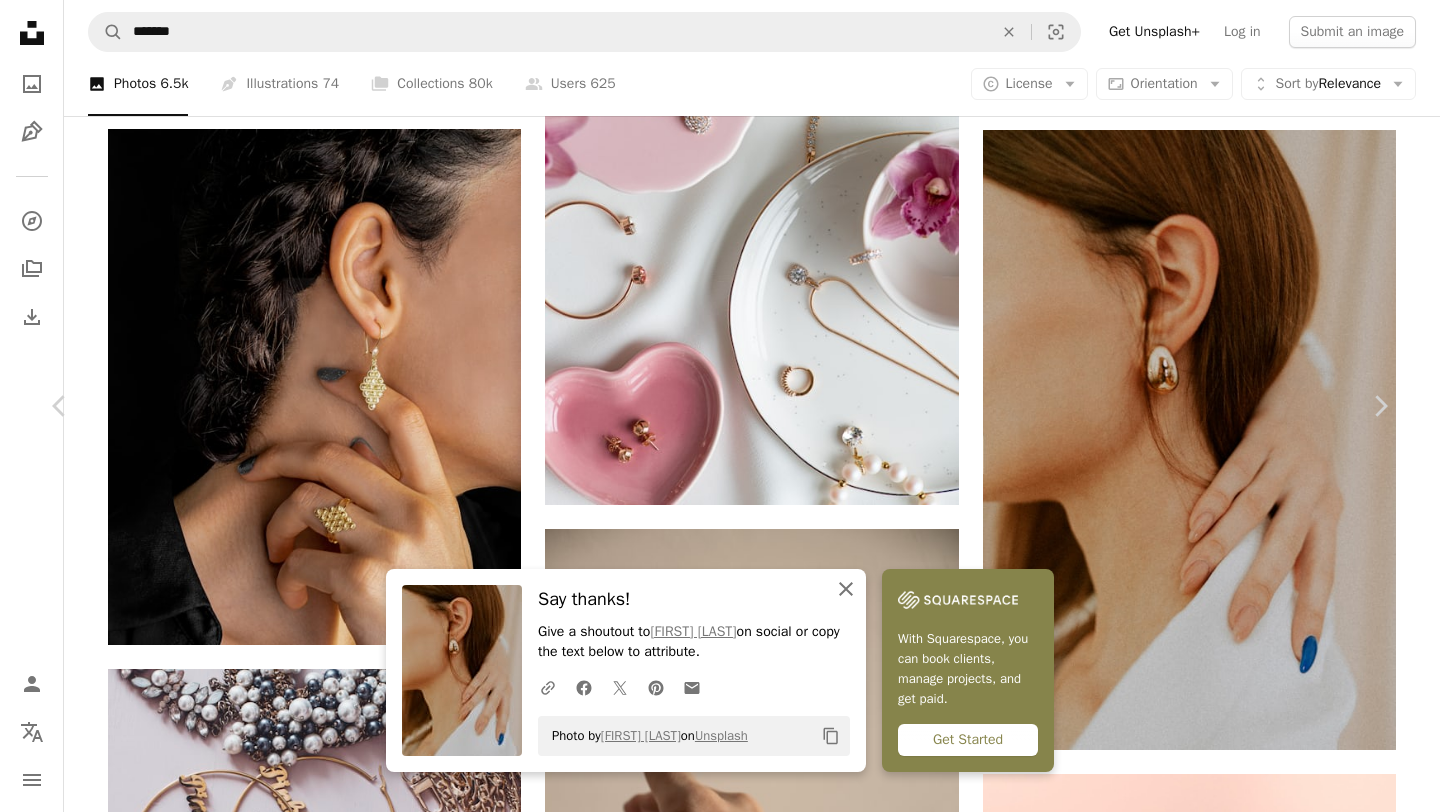 click on "An X shape" 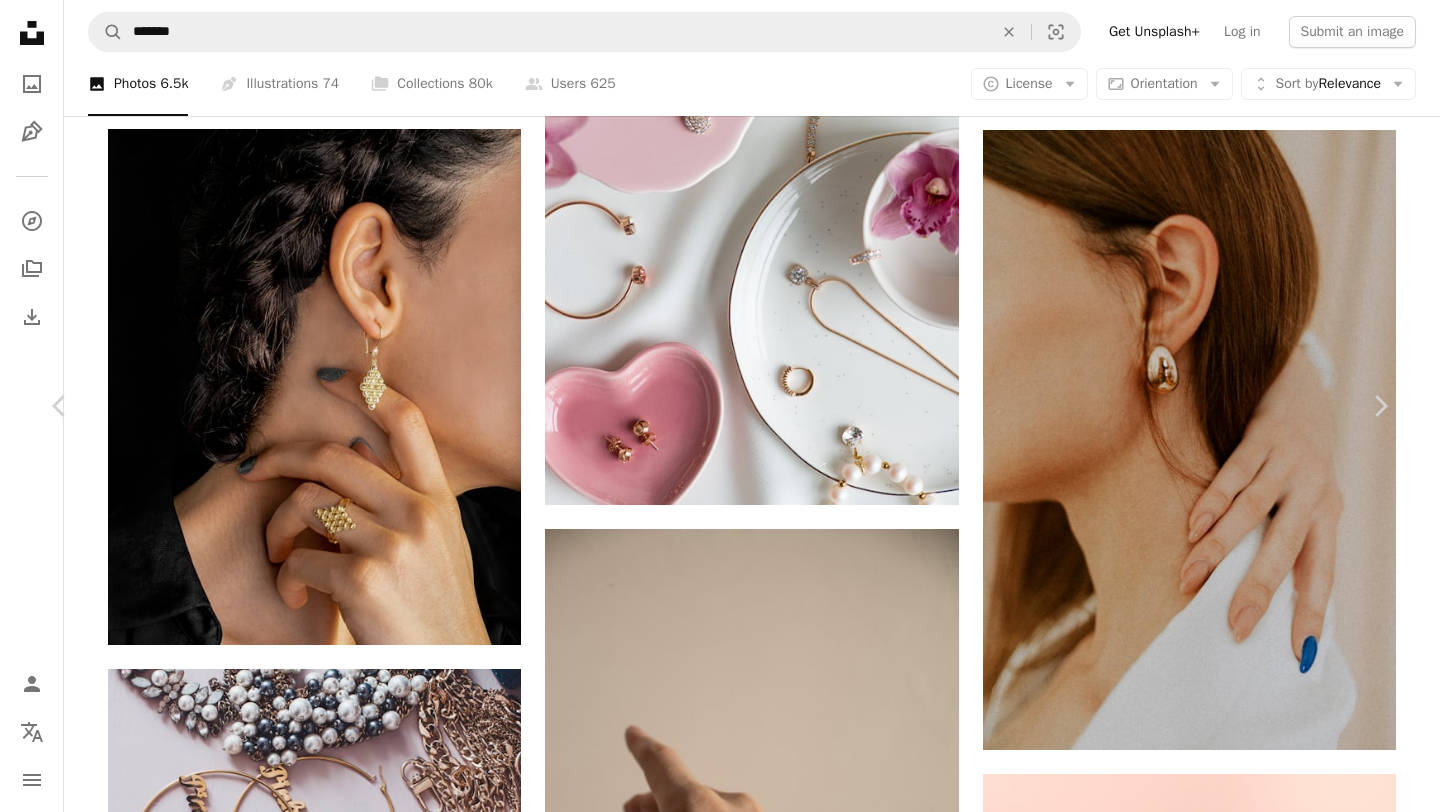 scroll, scrollTop: 5435, scrollLeft: 0, axis: vertical 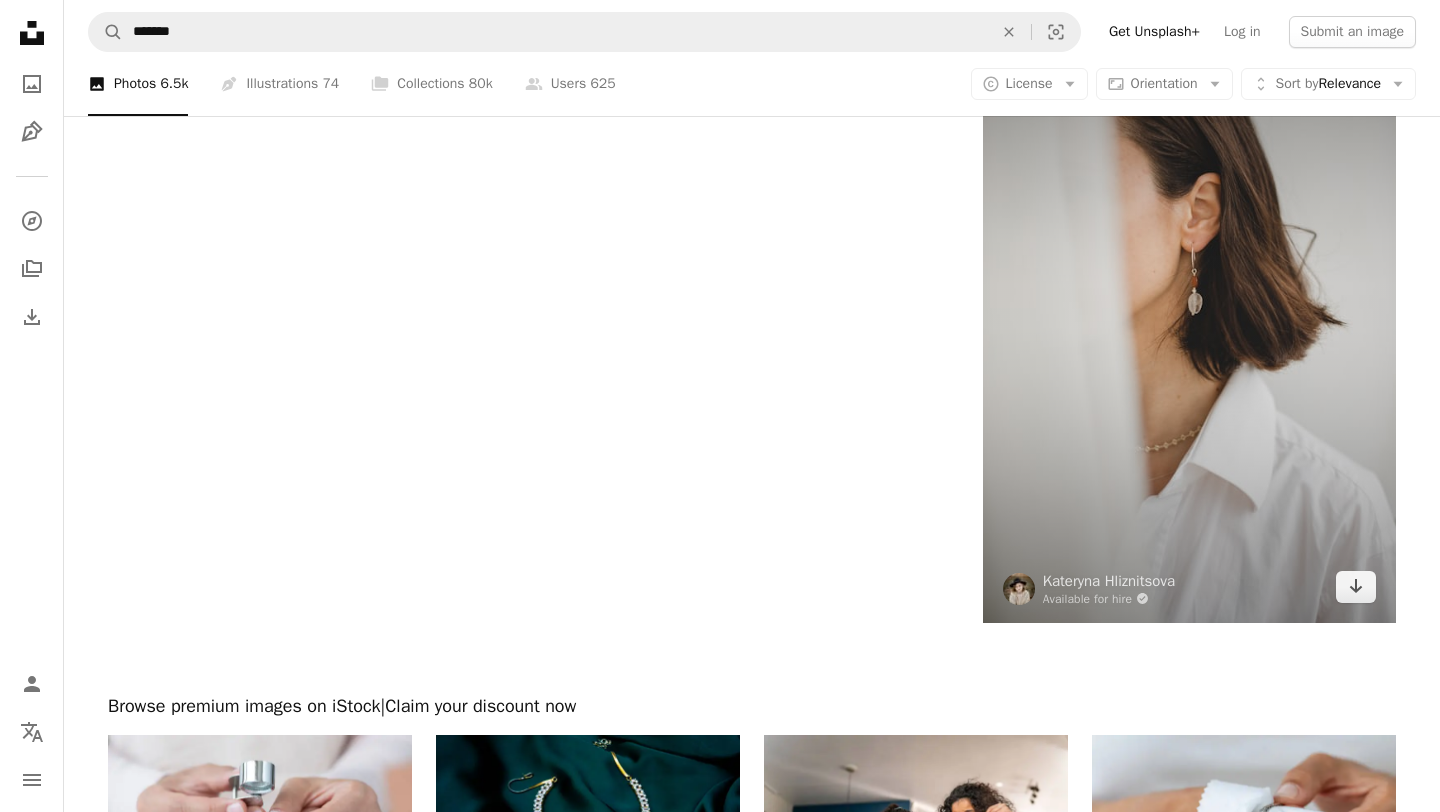 click at bounding box center (1189, 313) 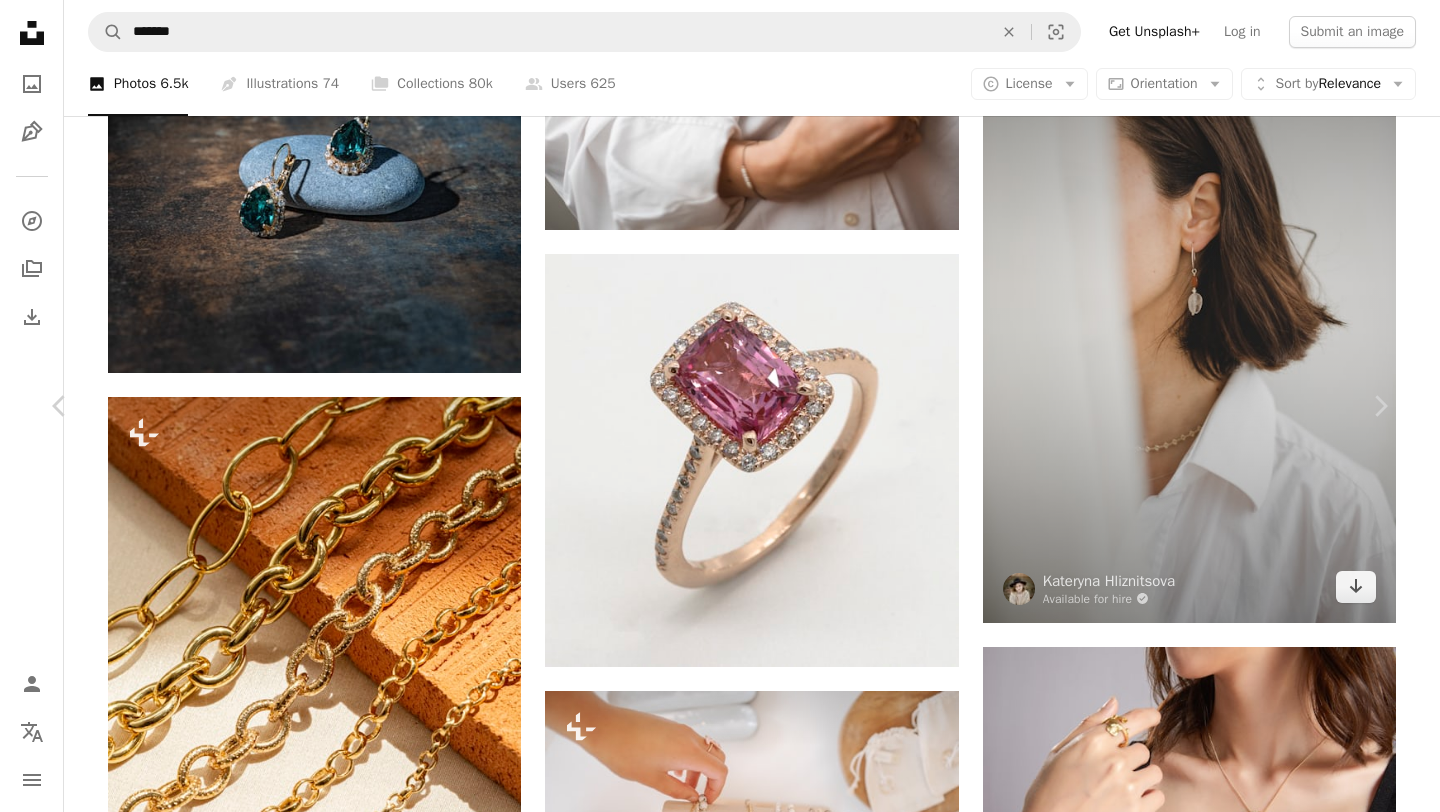scroll, scrollTop: 3791, scrollLeft: 0, axis: vertical 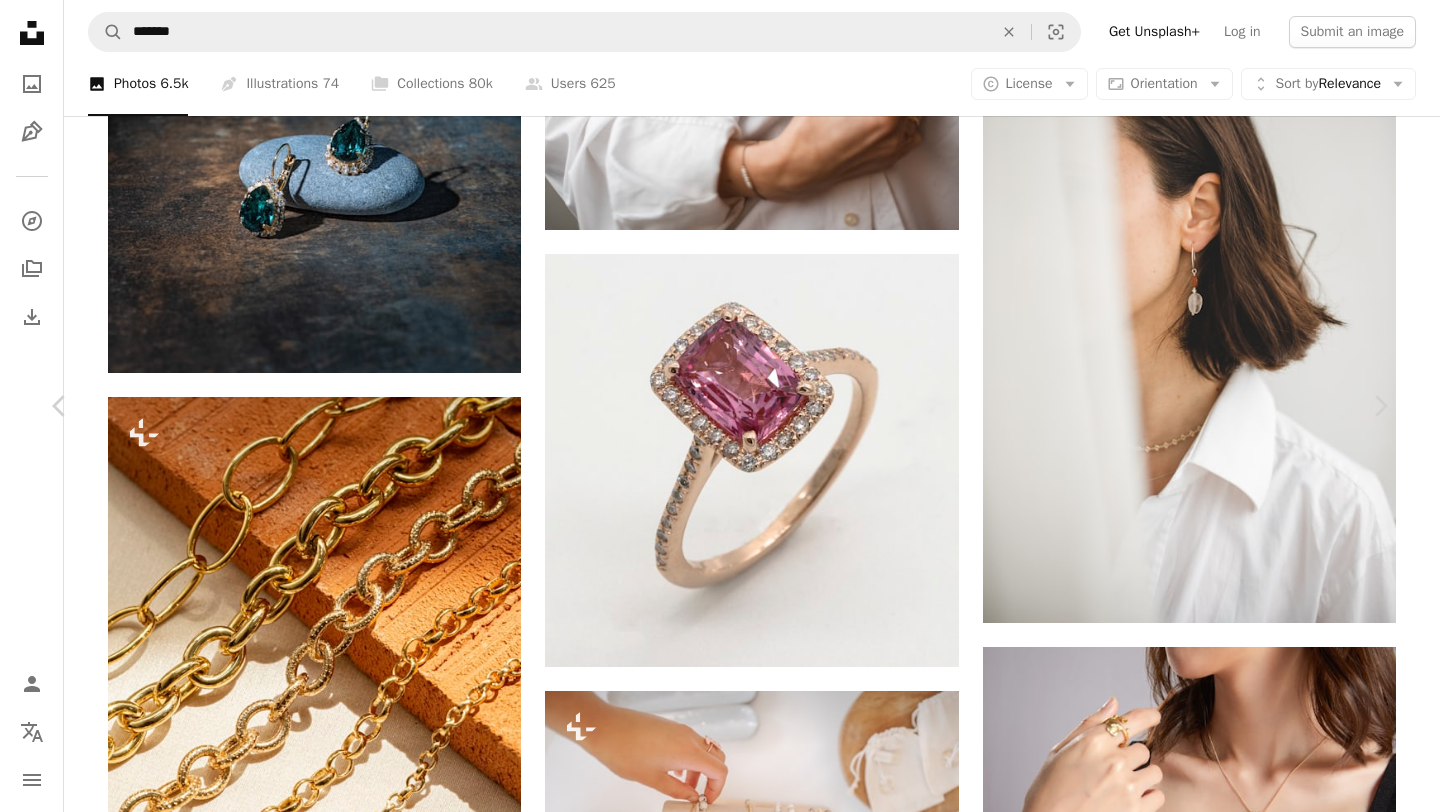 click on "An X shape" at bounding box center [20, 20] 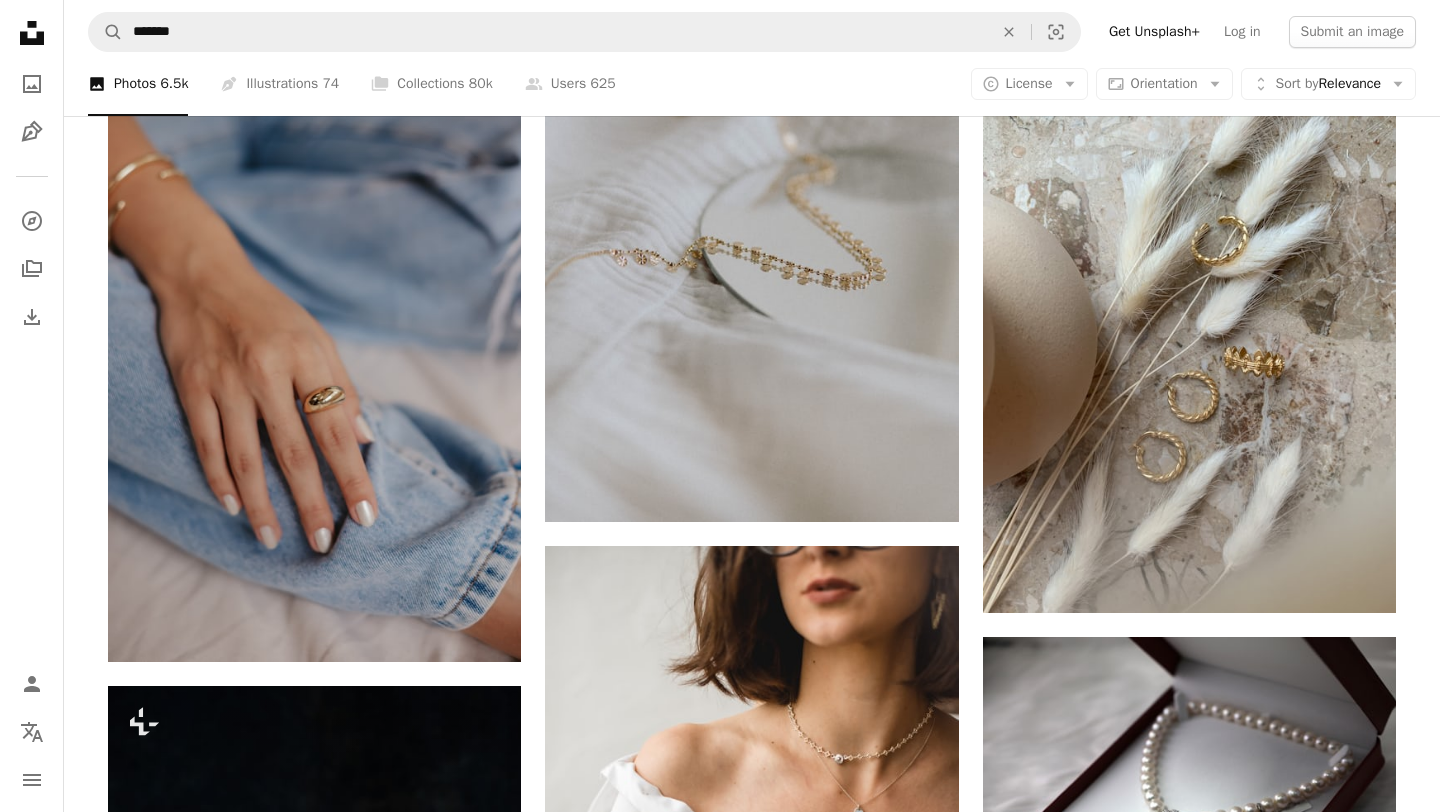 scroll, scrollTop: 10951, scrollLeft: 0, axis: vertical 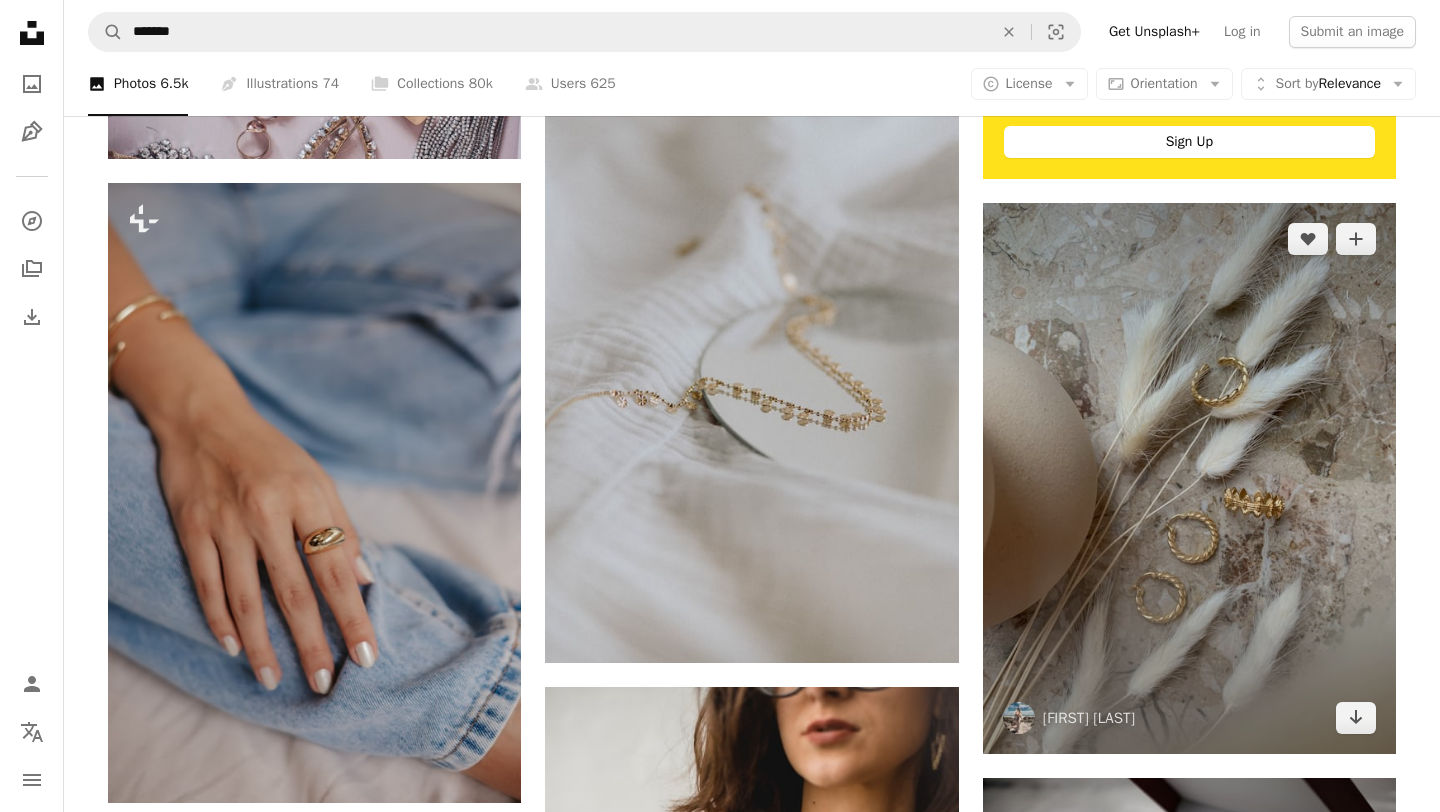 click at bounding box center (1189, 478) 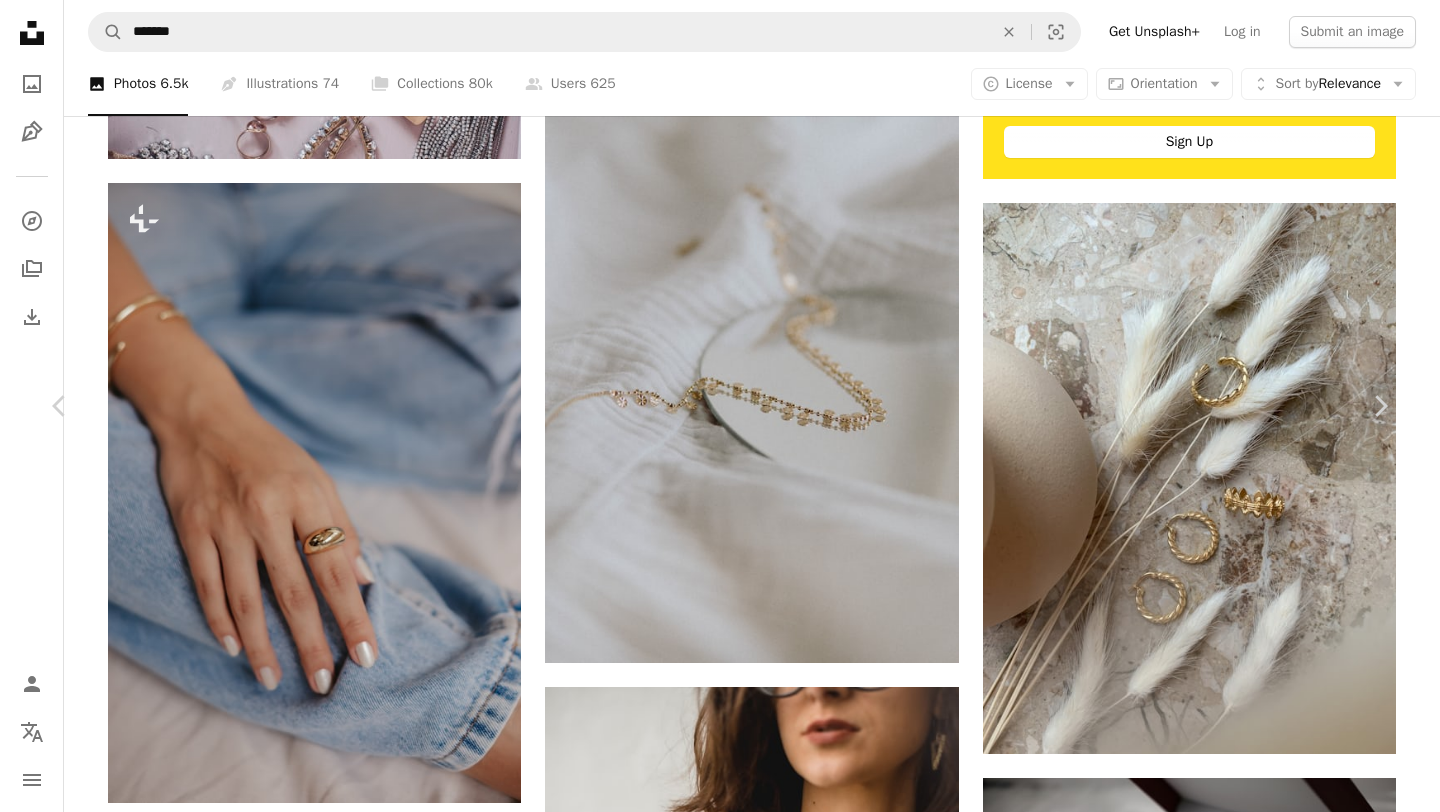scroll, scrollTop: 0, scrollLeft: 0, axis: both 